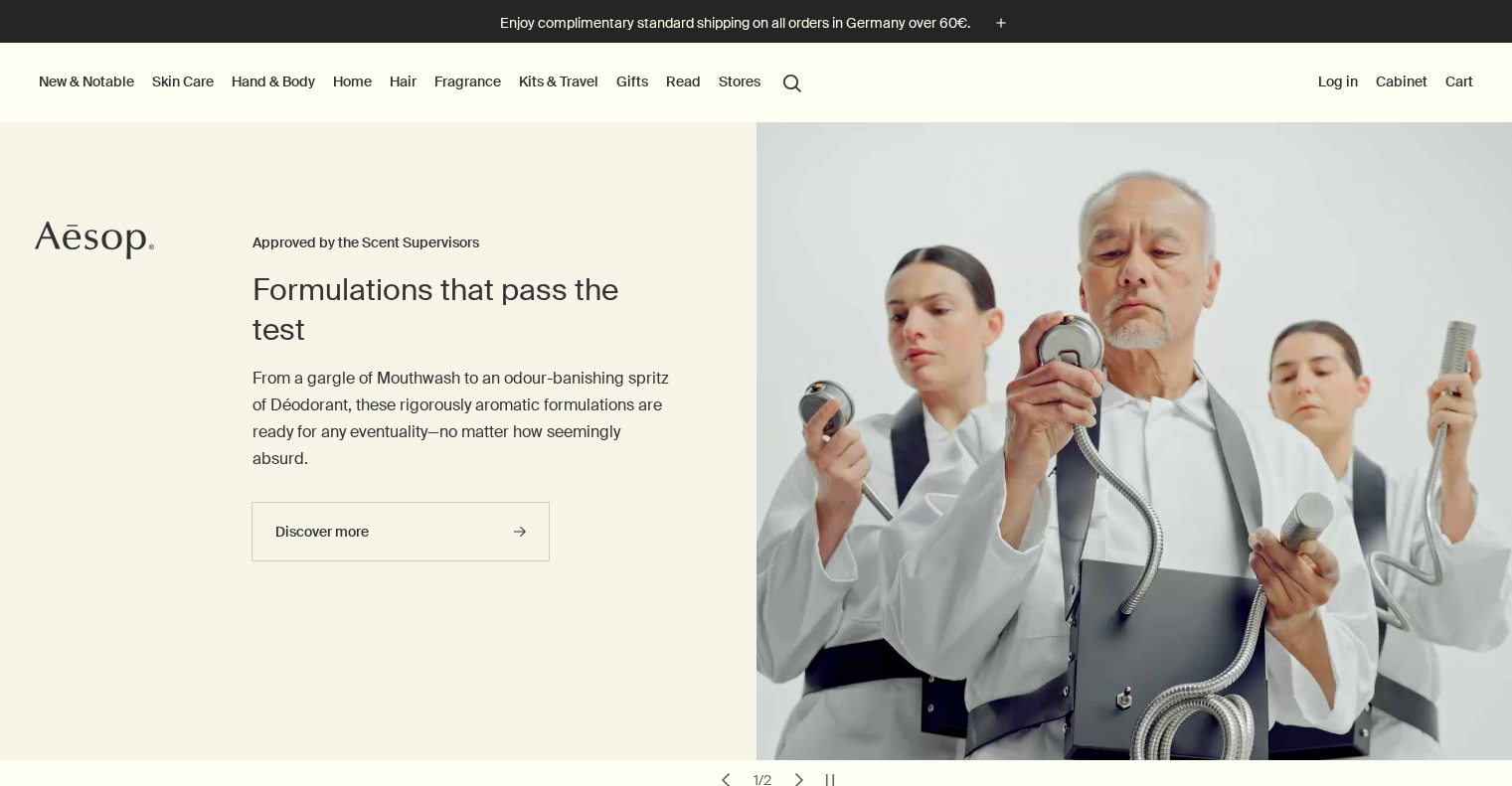 scroll, scrollTop: 0, scrollLeft: 0, axis: both 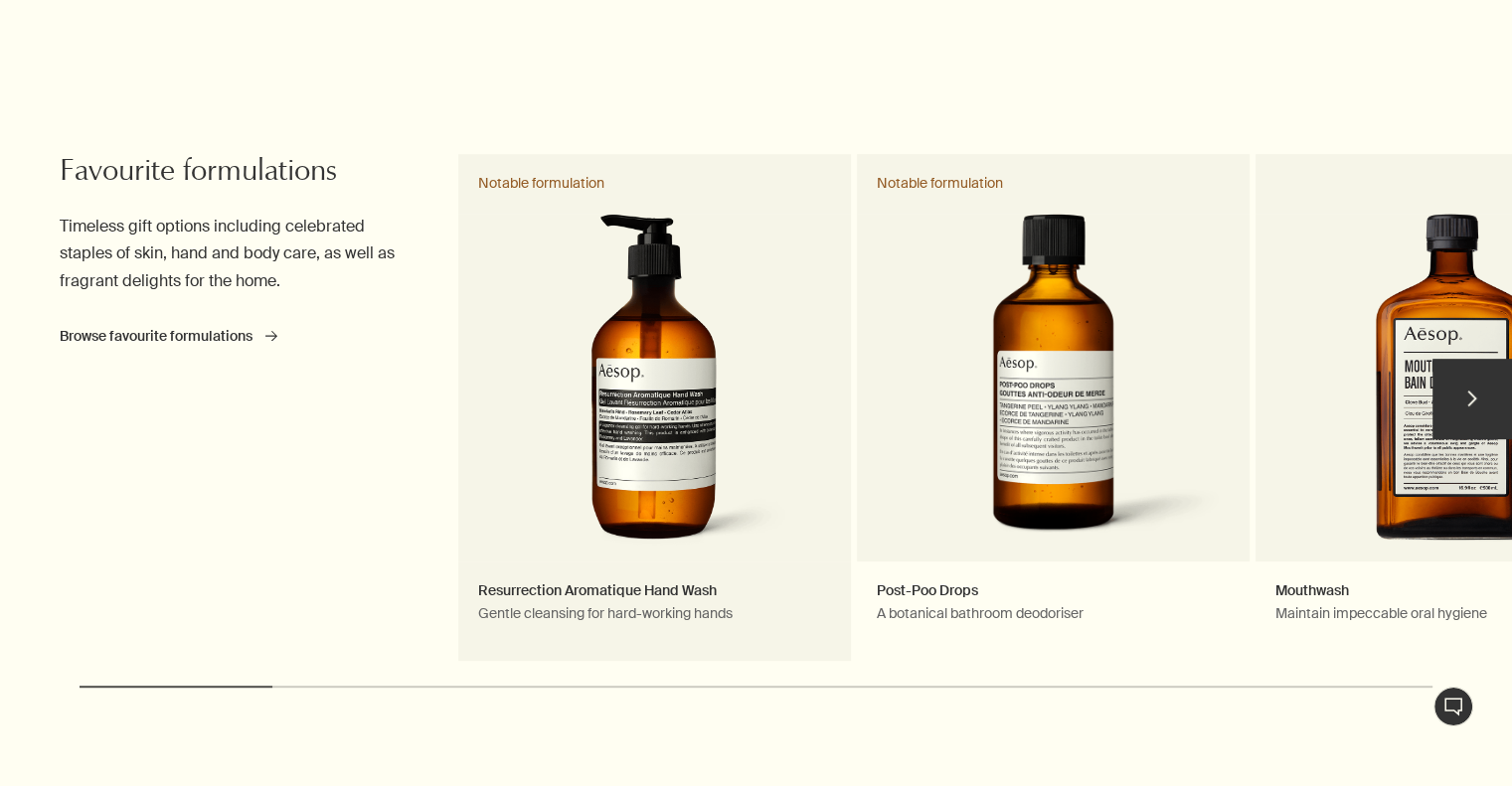 click on "Resurrection Aromatique Hand Wash Gentle cleansing for hard-working hands Notable formulation" at bounding box center (654, 407) 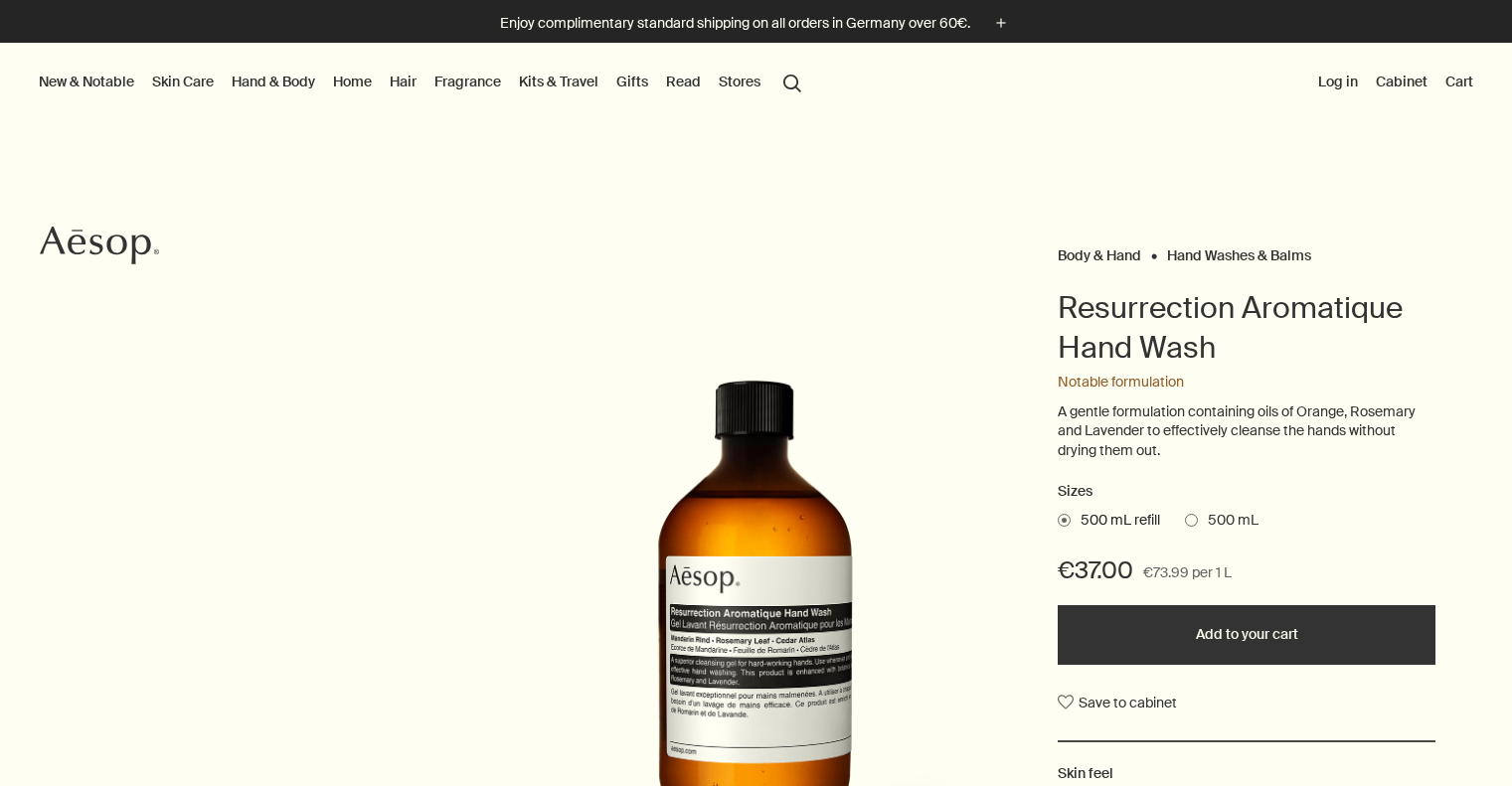 scroll, scrollTop: 0, scrollLeft: 0, axis: both 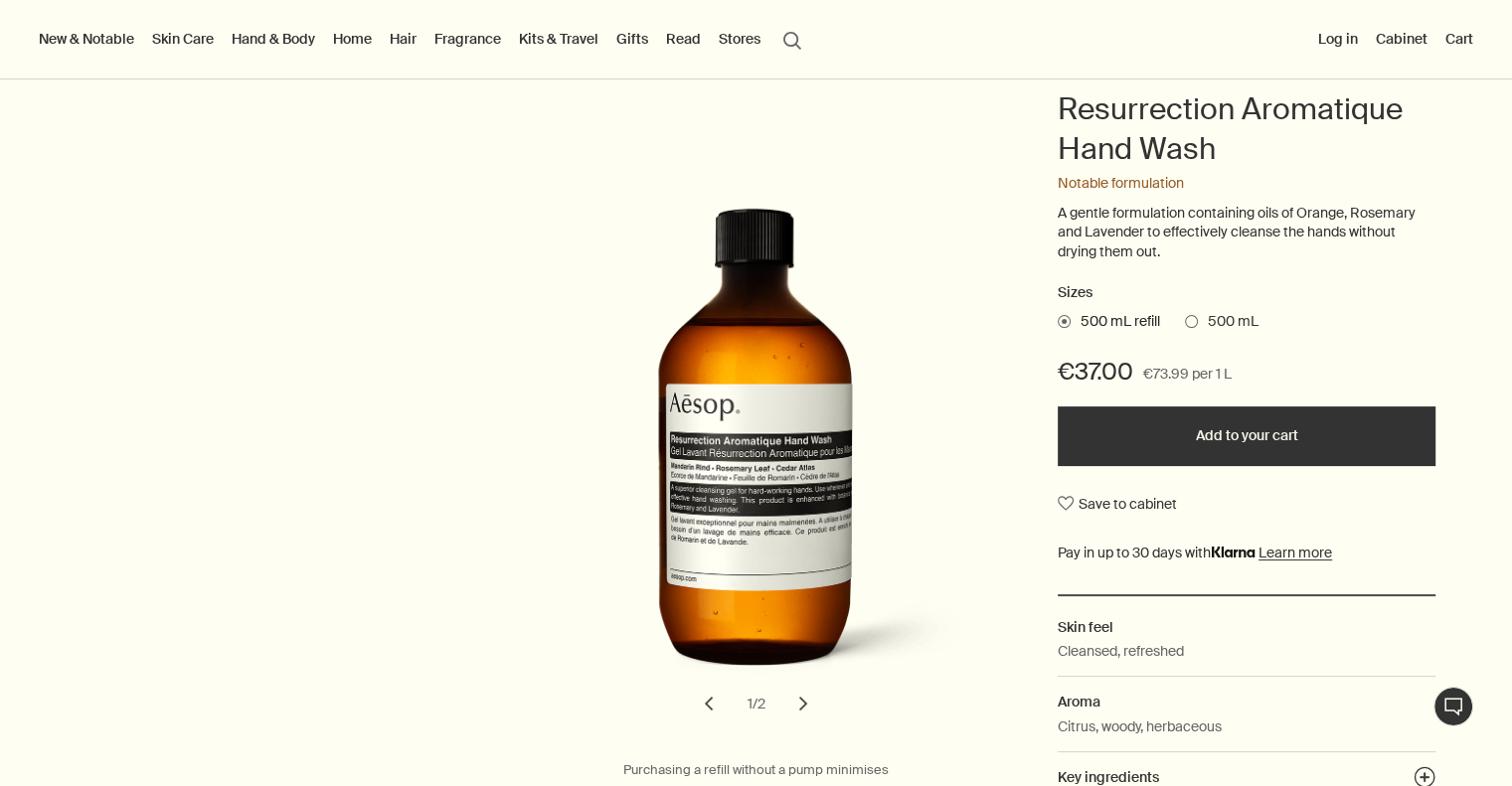 click on "chevron" at bounding box center (803, 704) 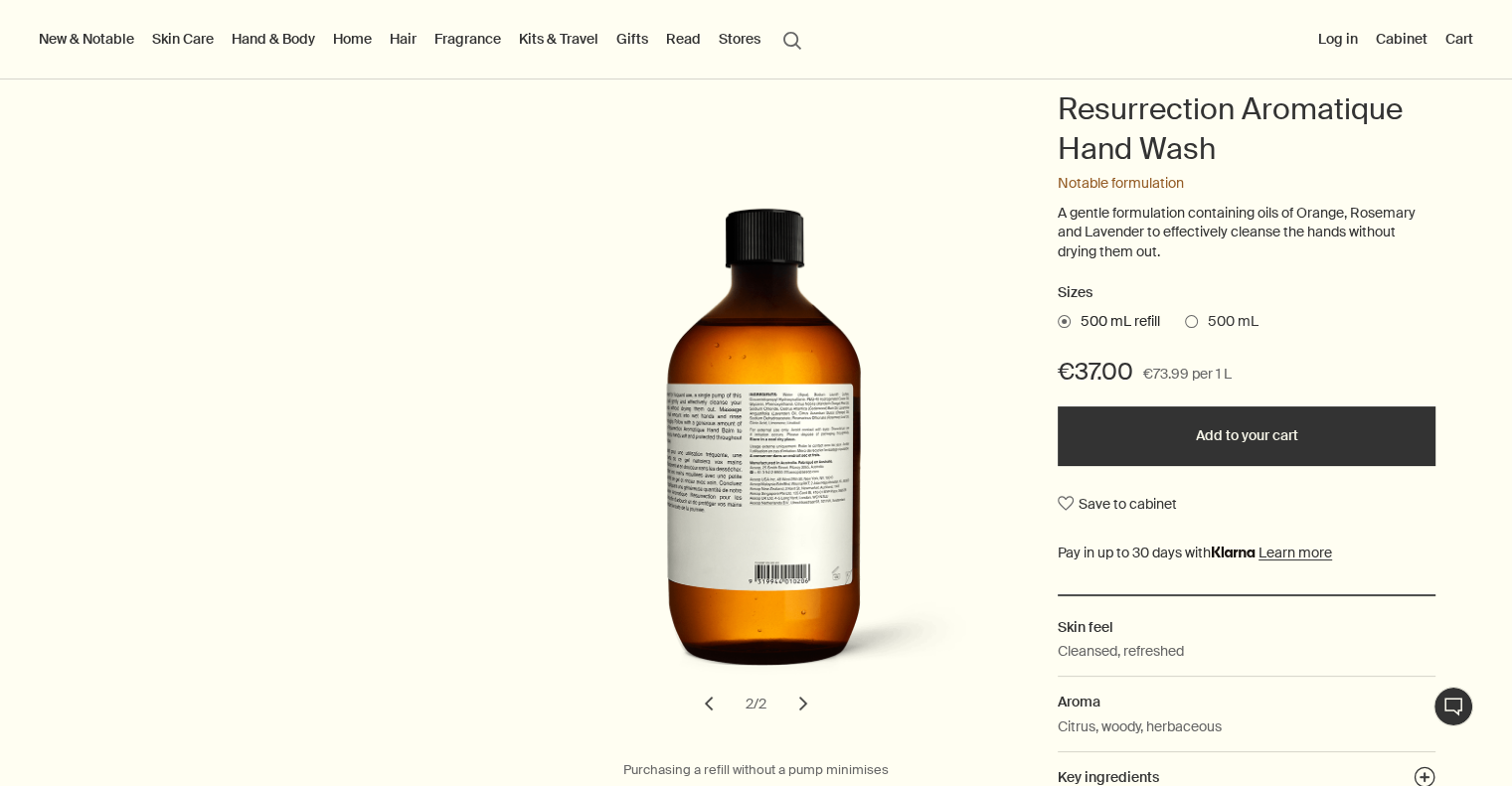 click on "chevron" at bounding box center (803, 704) 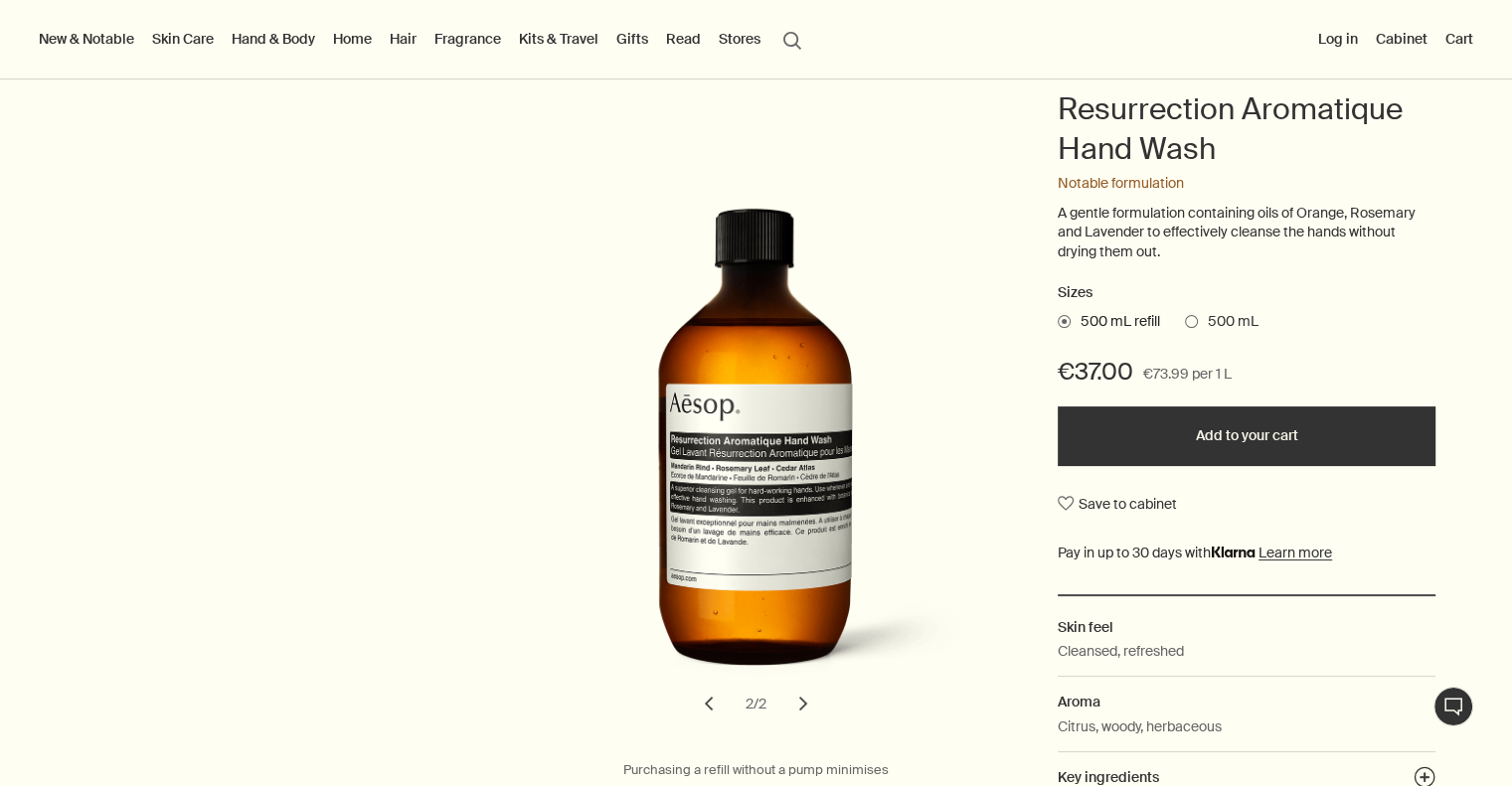 scroll, scrollTop: 0, scrollLeft: 0, axis: both 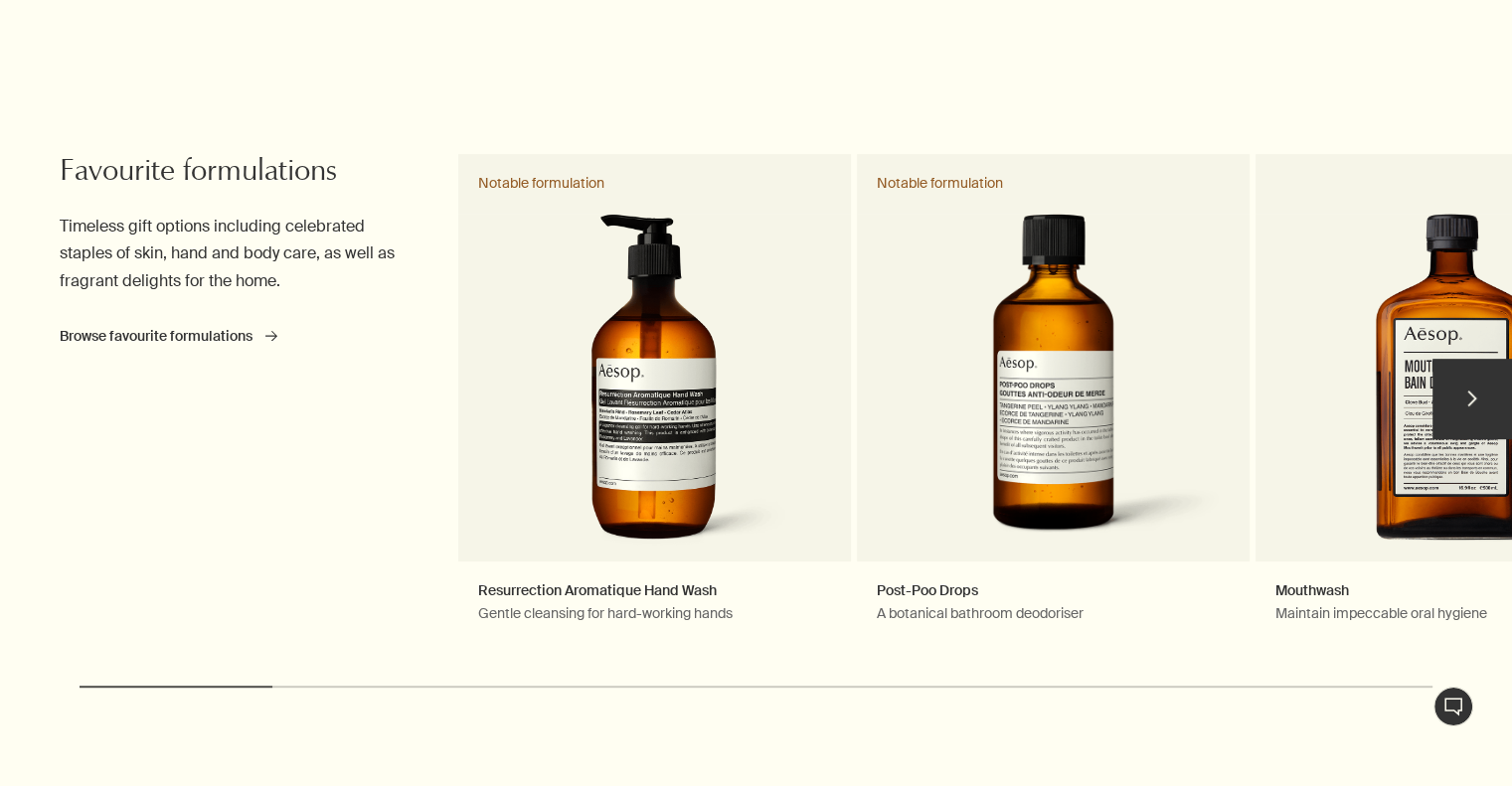 click on "chevron" at bounding box center [1472, 398] 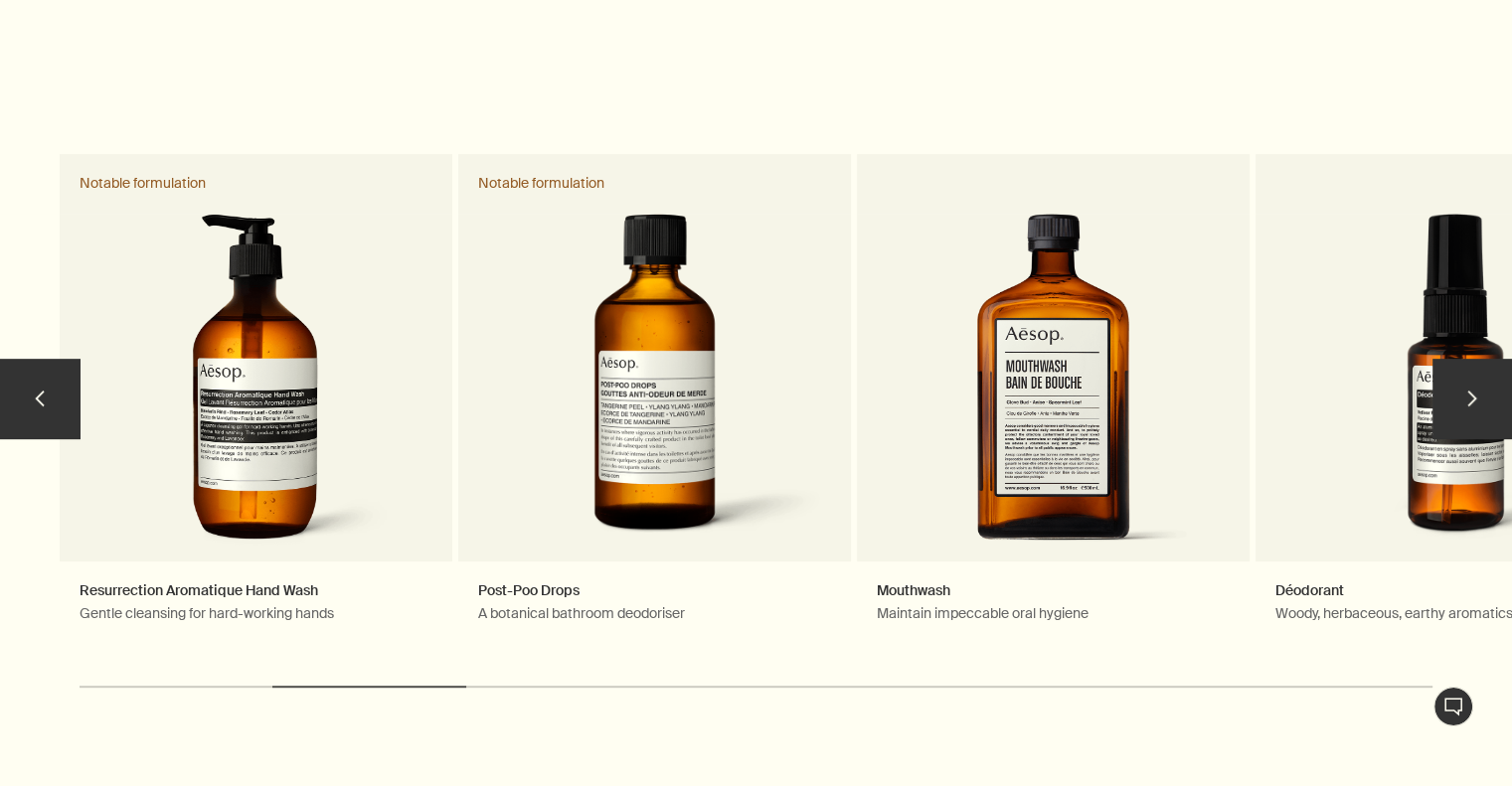 click on "chevron" at bounding box center (1472, 398) 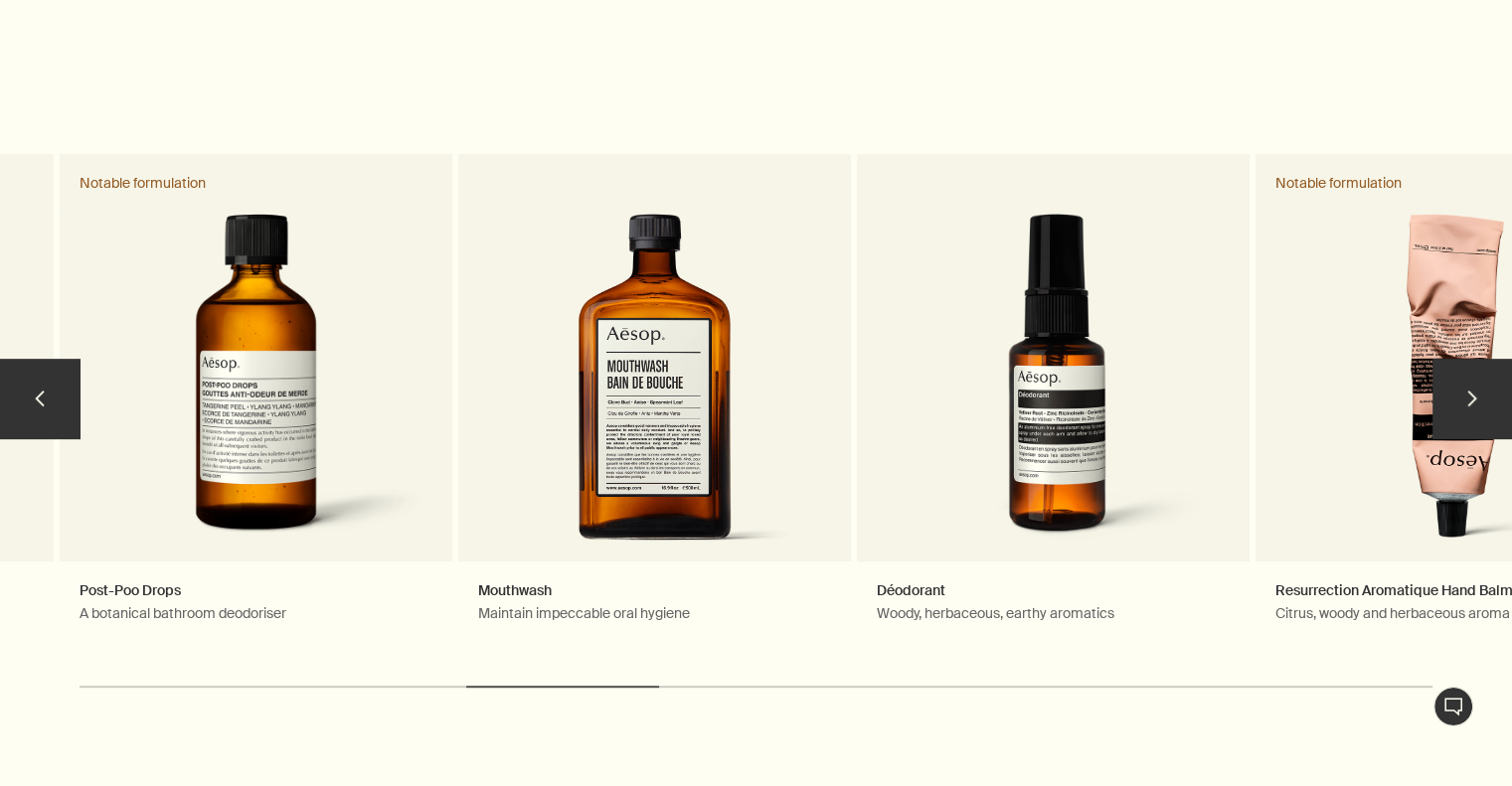 click on "chevron" at bounding box center [1472, 398] 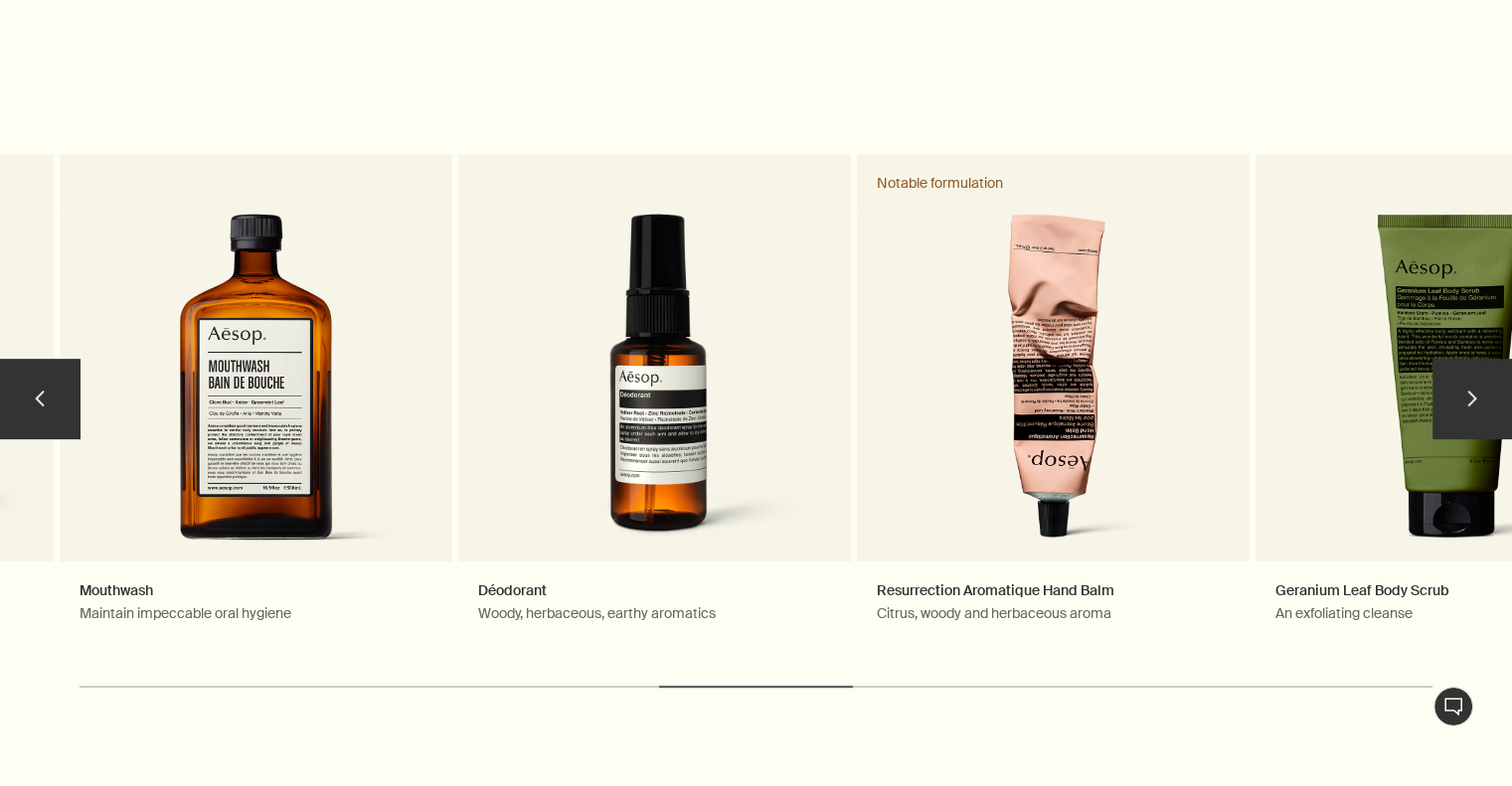 click on "chevron" at bounding box center [1472, 398] 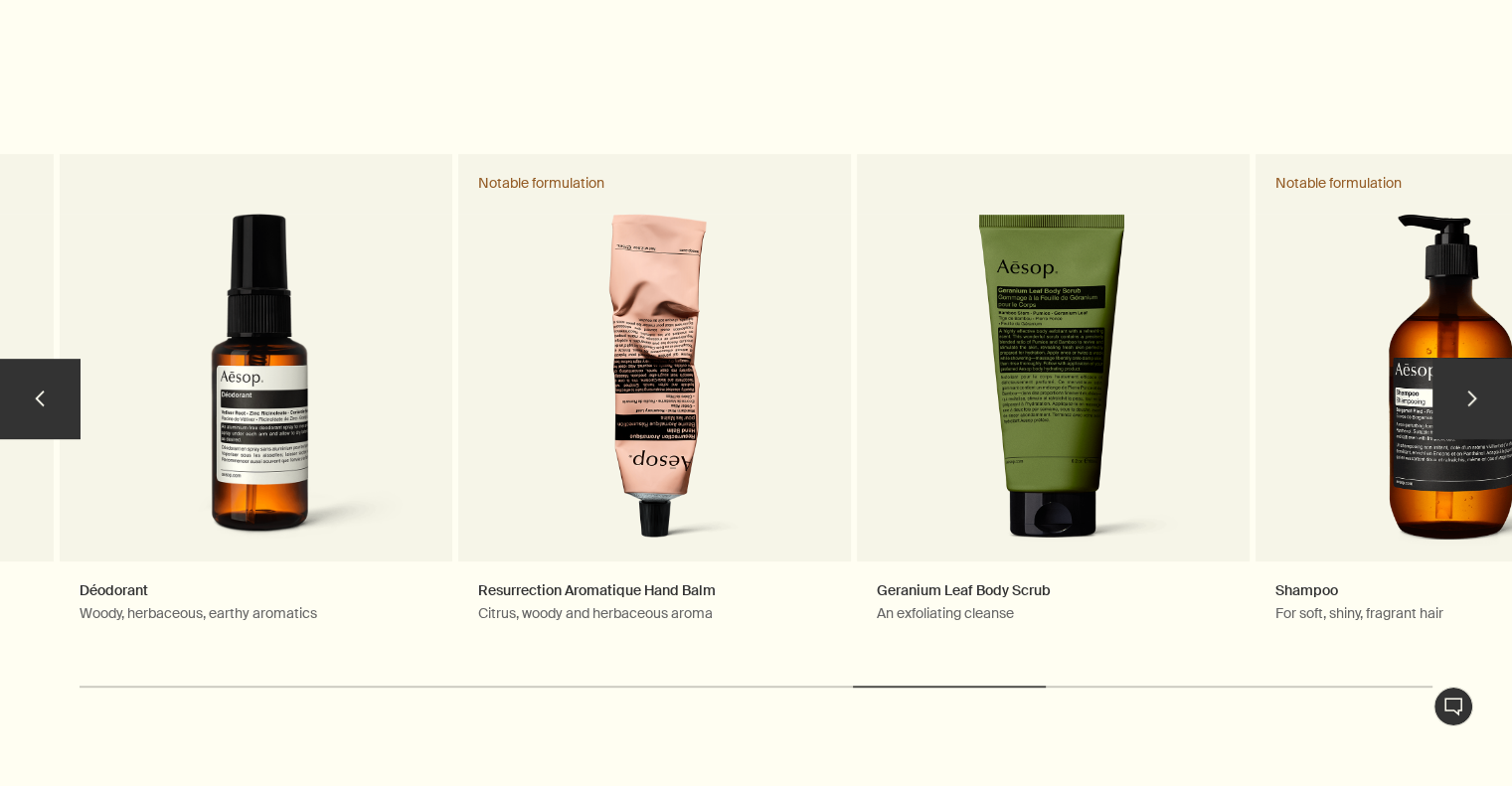 click on "chevron" at bounding box center (1472, 398) 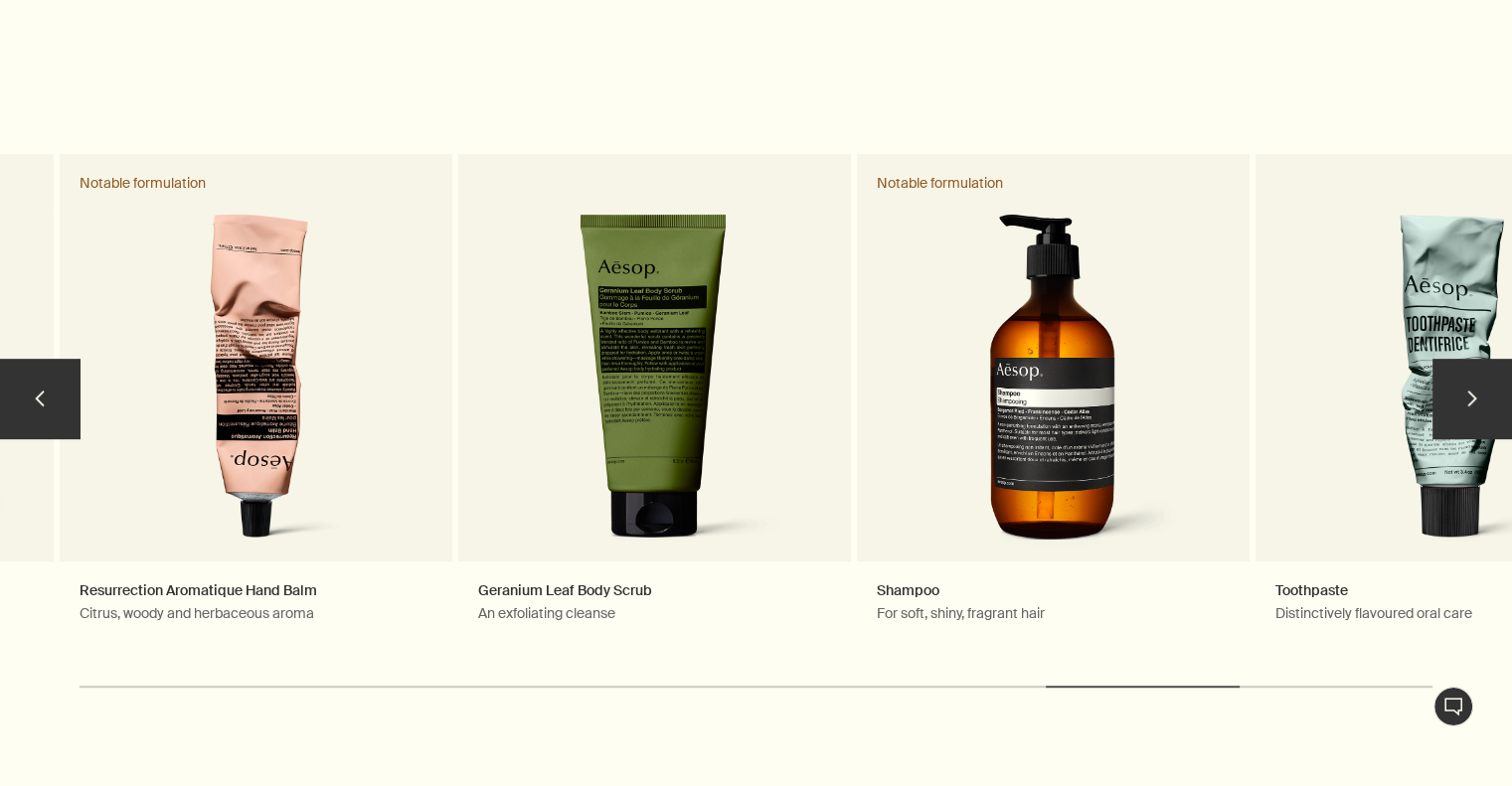 click on "chevron" at bounding box center [1472, 398] 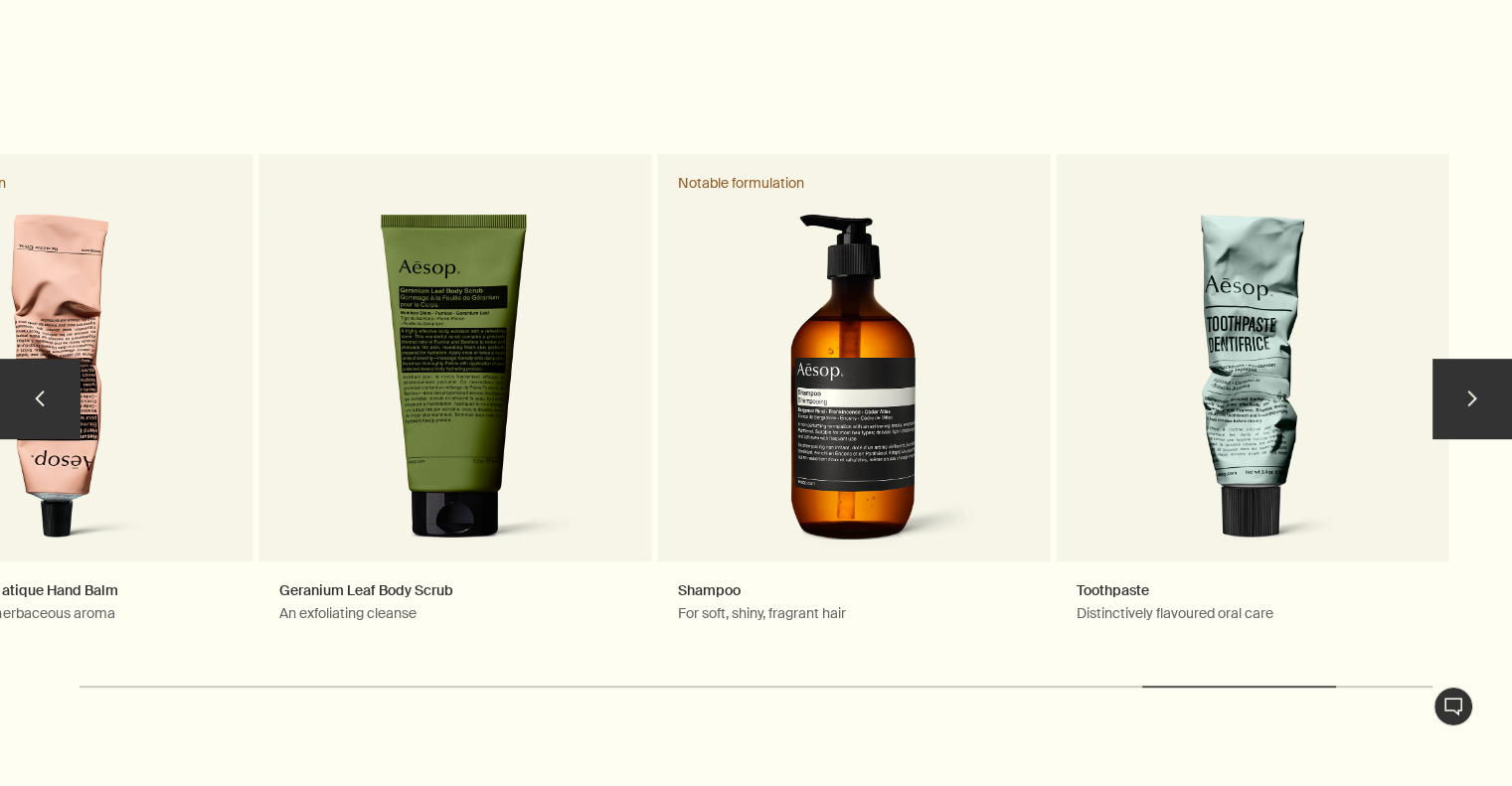 click on "chevron" at bounding box center [1472, 398] 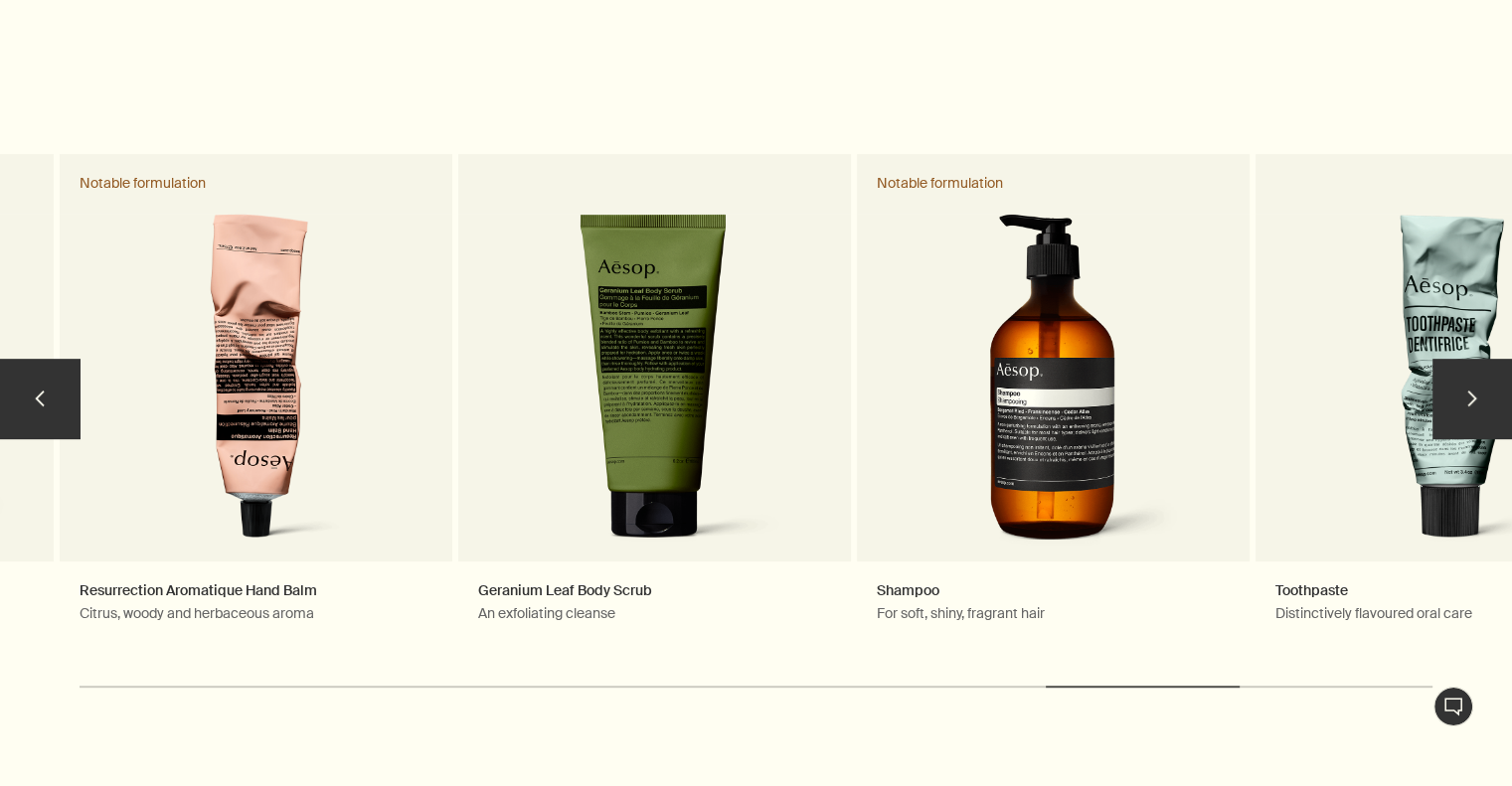click on "chevron" at bounding box center (40, 398) 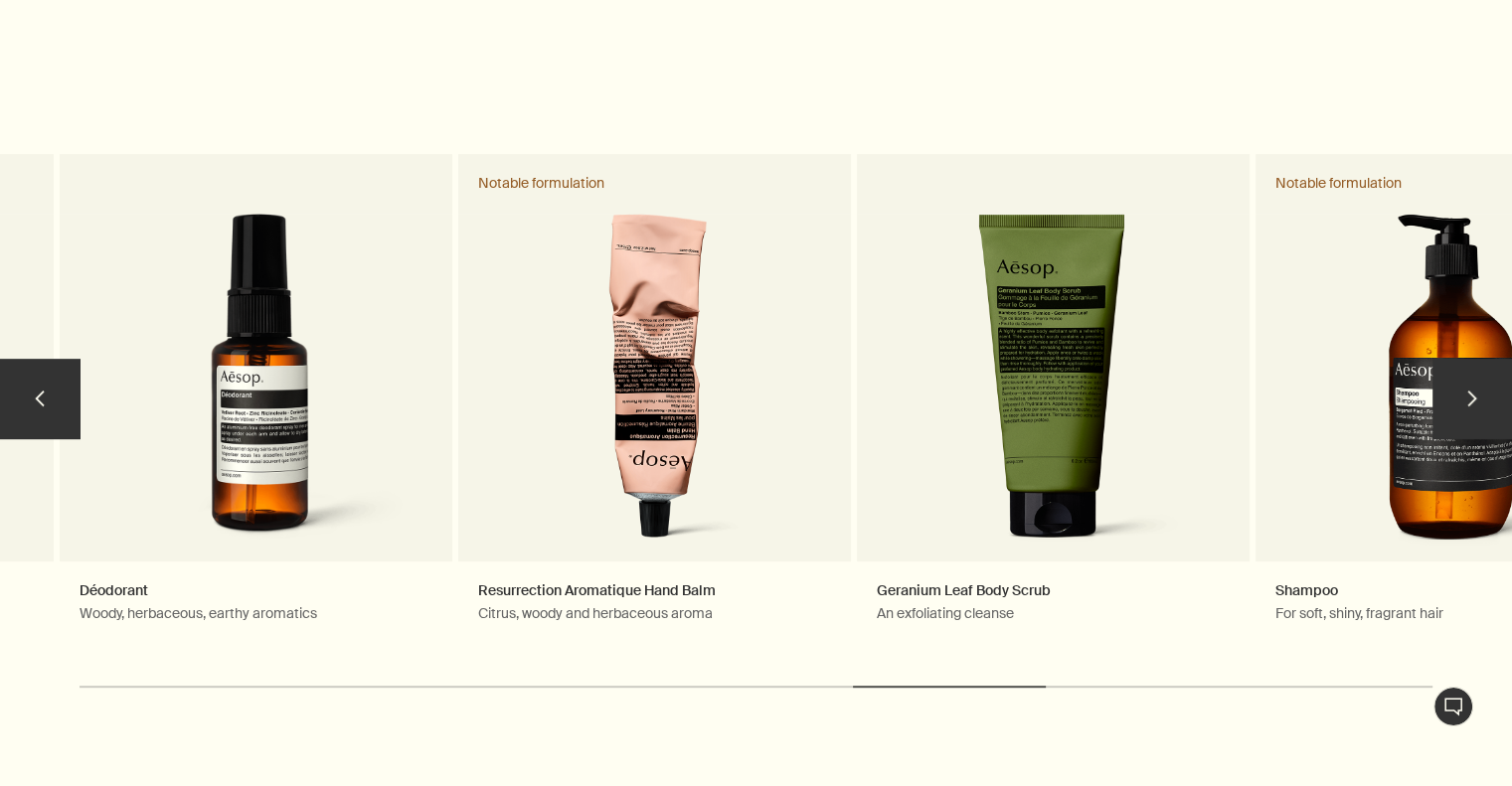 click on "chevron" at bounding box center [40, 398] 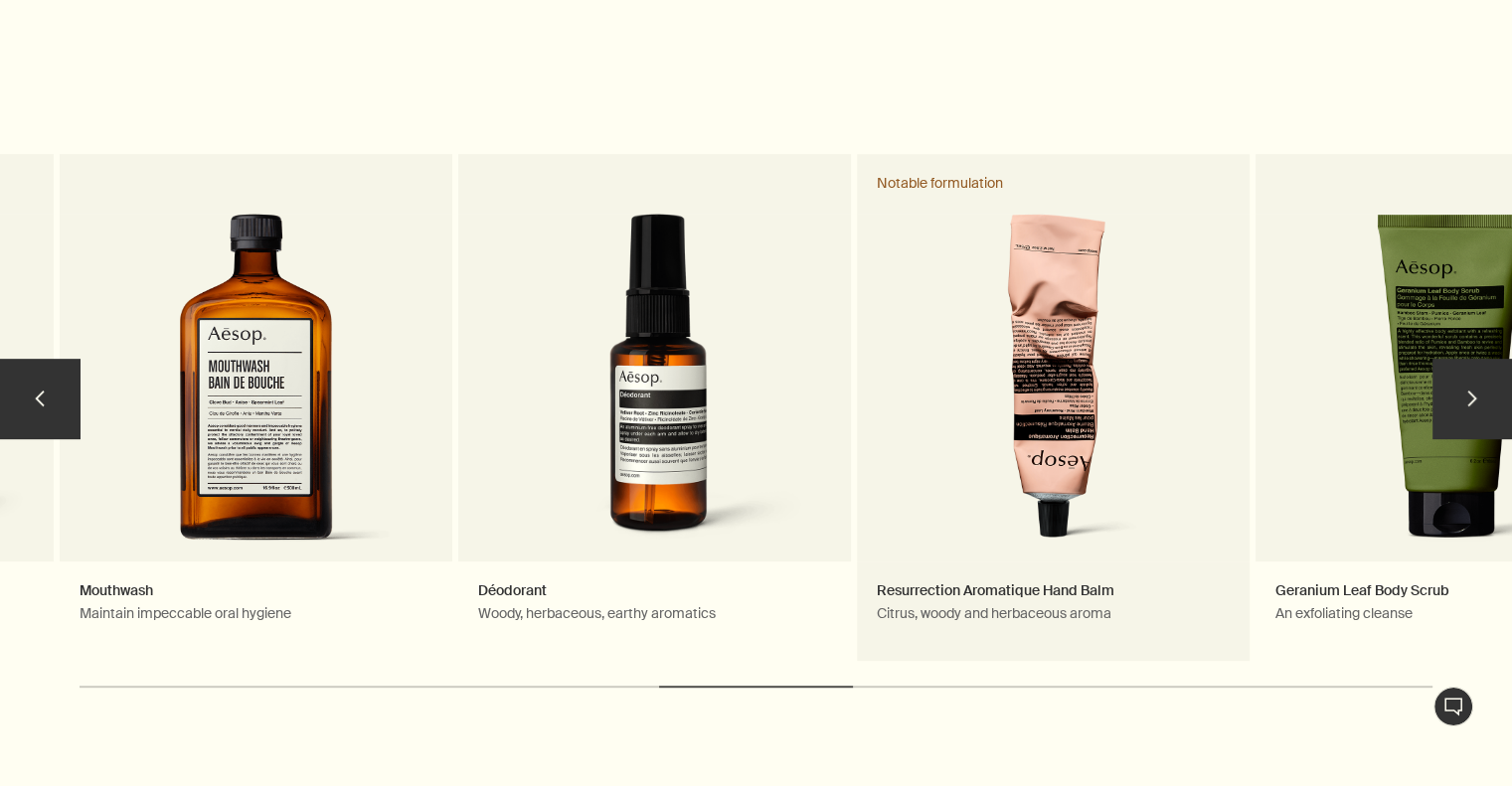 click on "Resurrection Aromatique Hand Balm Citrus, woody and herbaceous aroma Notable formulation" at bounding box center [1053, 407] 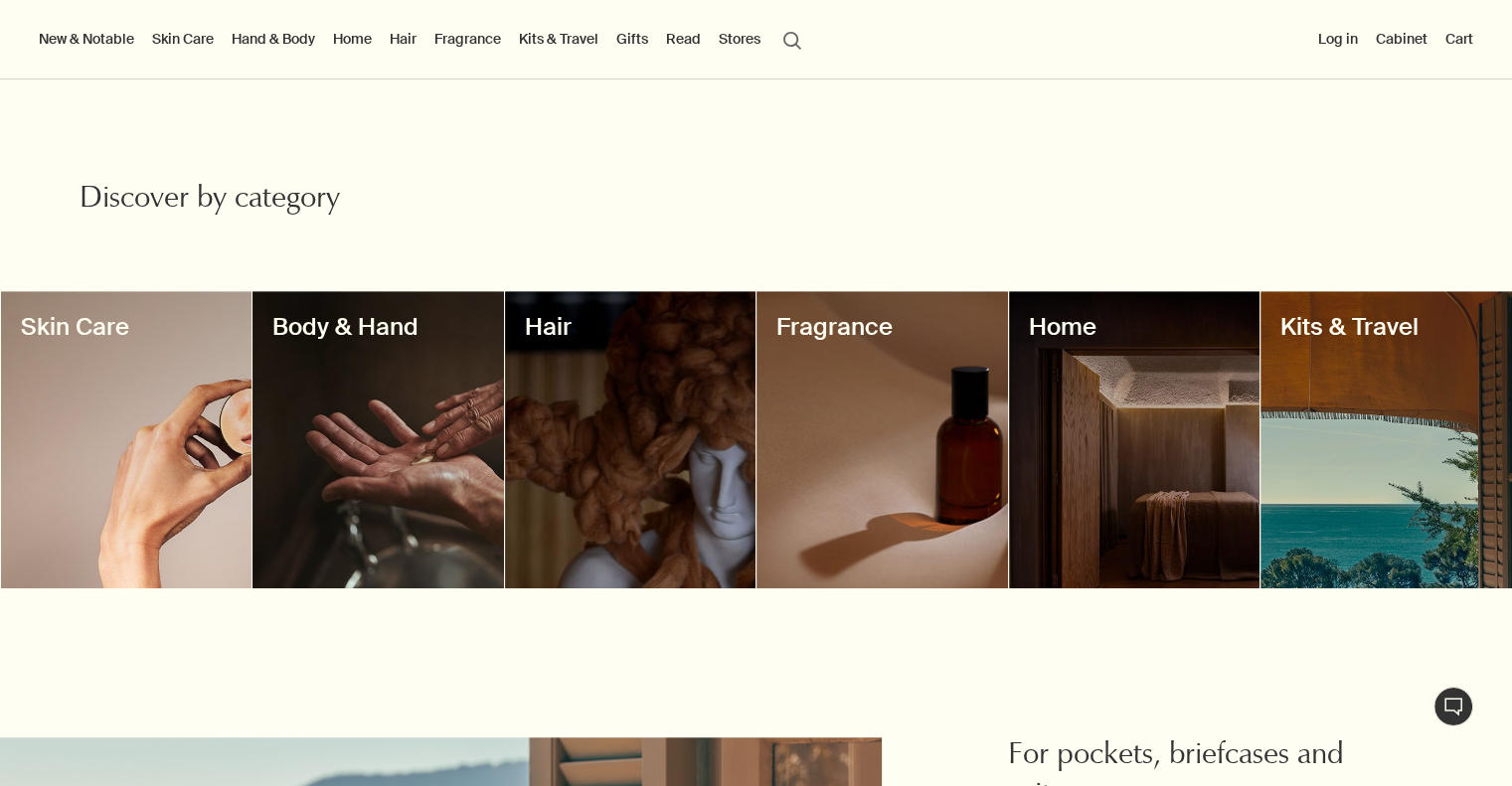 scroll, scrollTop: 1392, scrollLeft: 0, axis: vertical 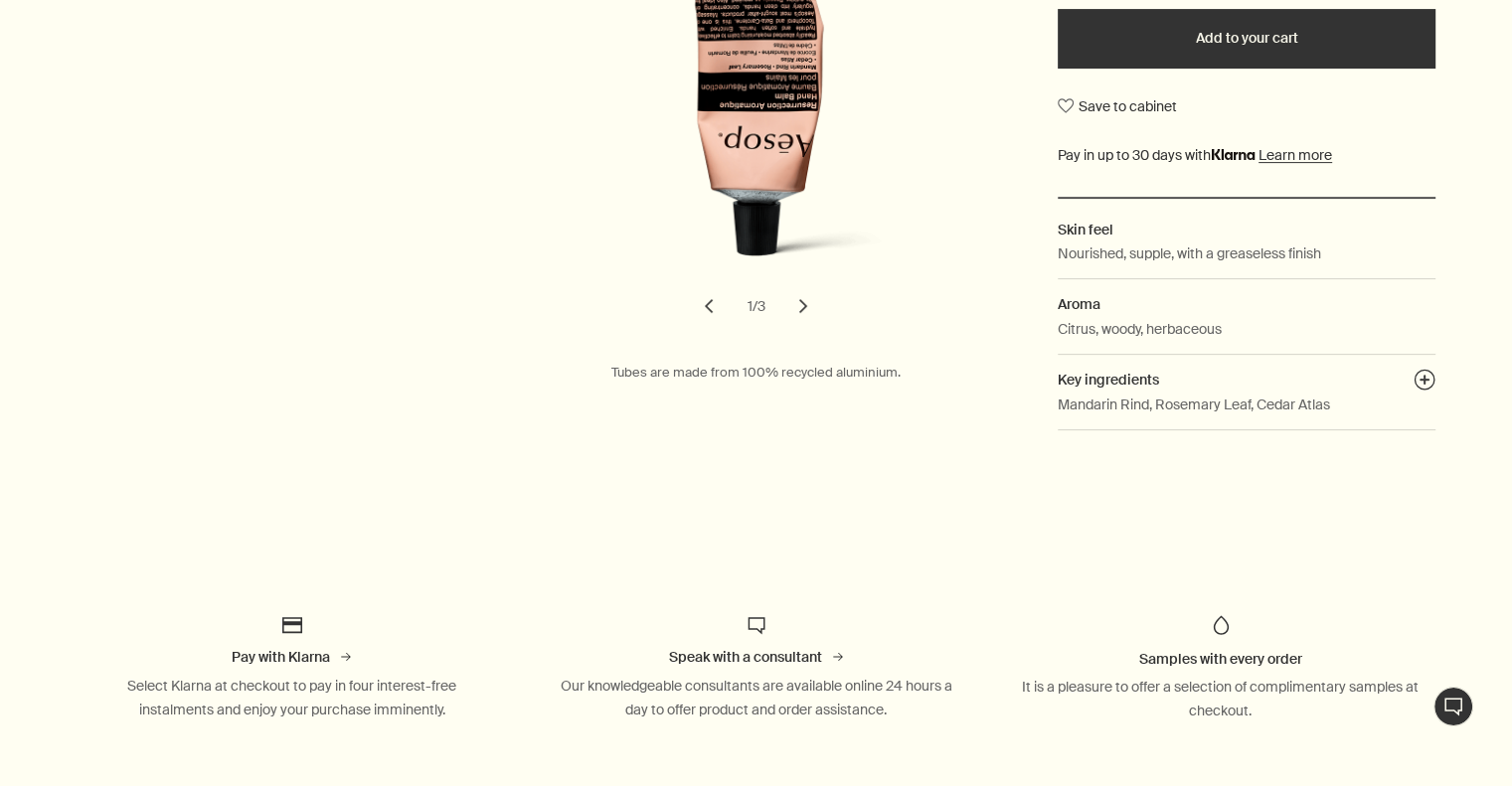 drag, startPoint x: 928, startPoint y: 344, endPoint x: 915, endPoint y: 344, distance: 13 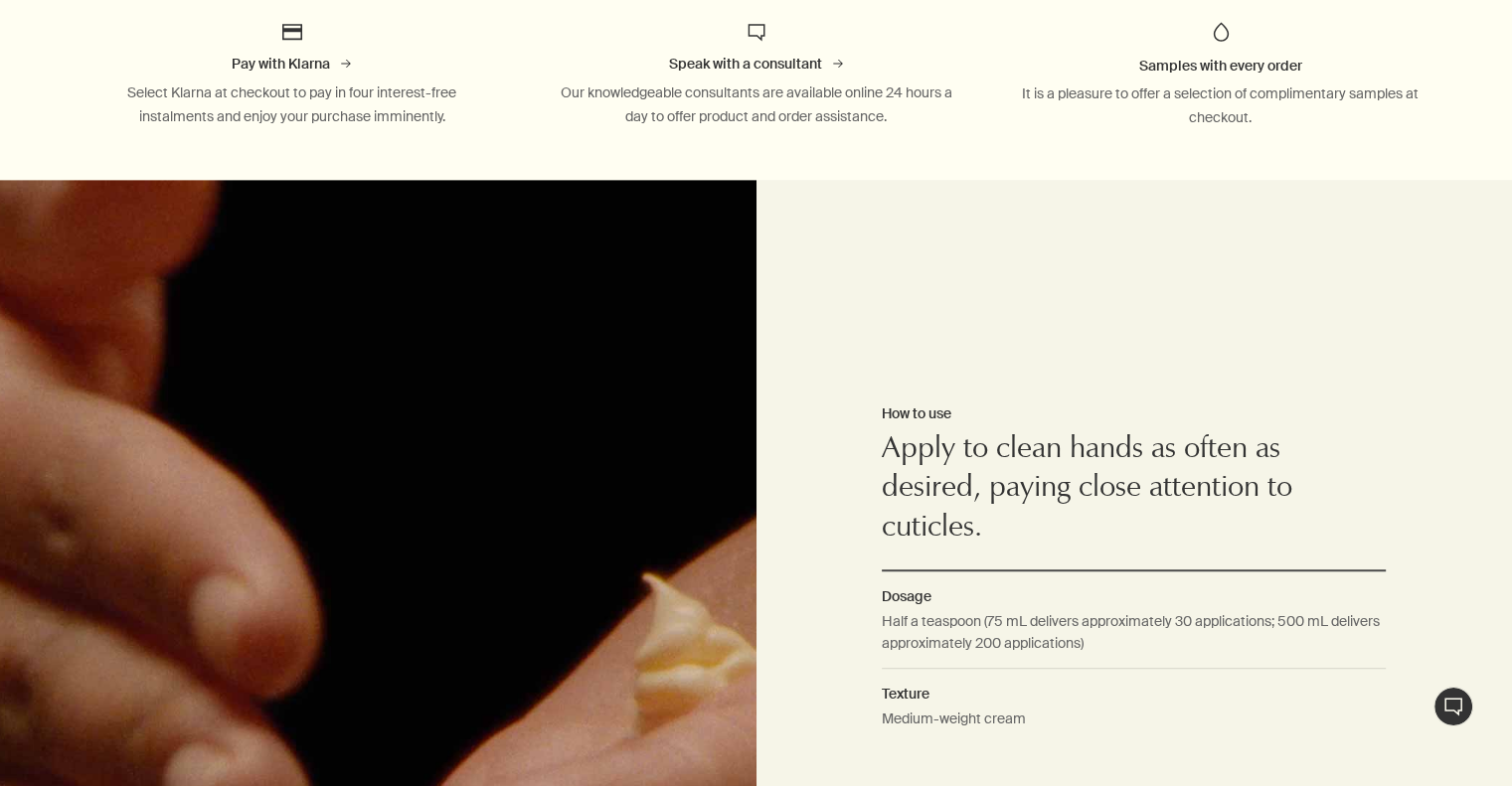scroll, scrollTop: 1192, scrollLeft: 0, axis: vertical 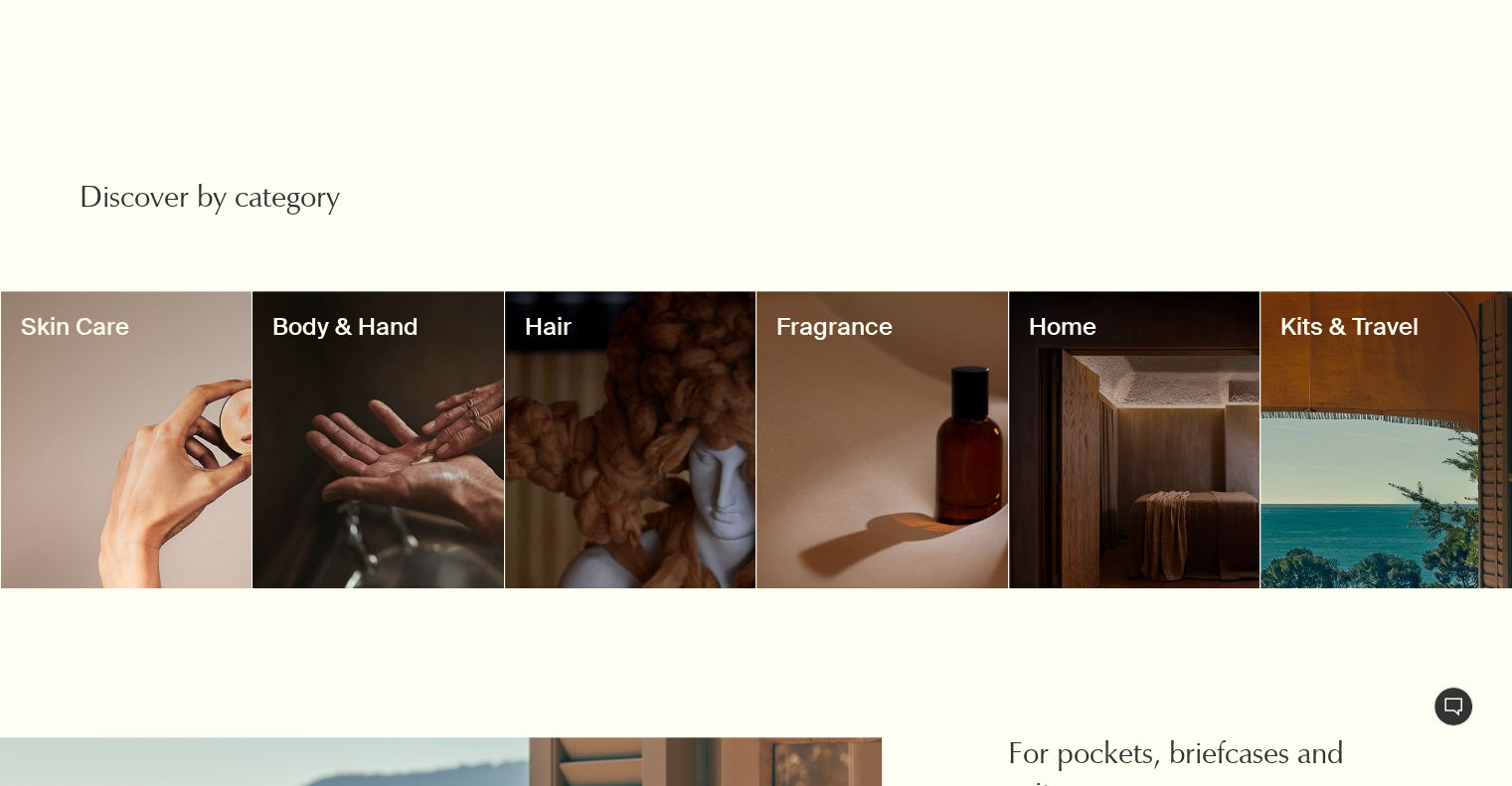 click at bounding box center (378, 439) 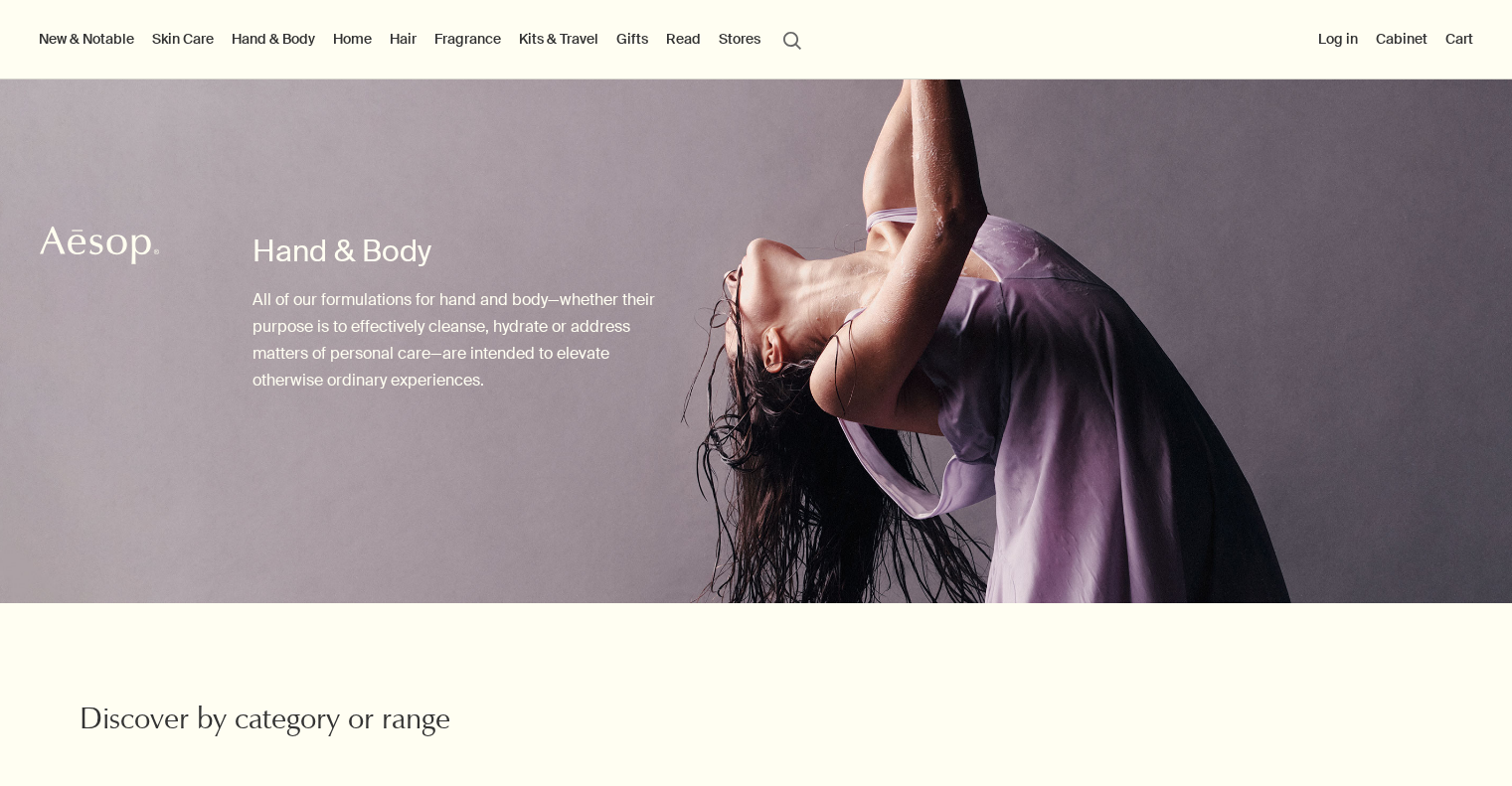 scroll, scrollTop: 99, scrollLeft: 0, axis: vertical 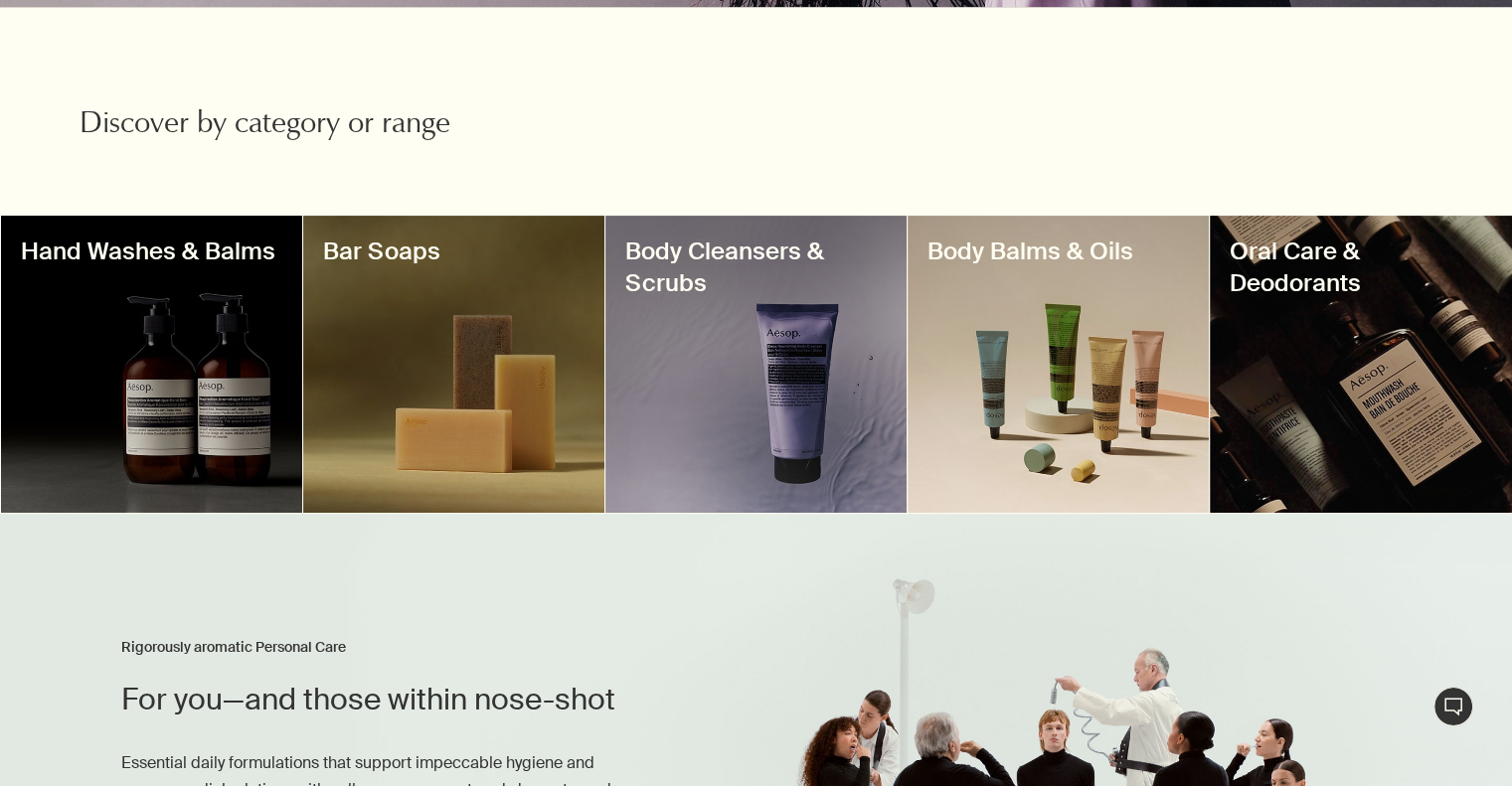 click at bounding box center [151, 364] 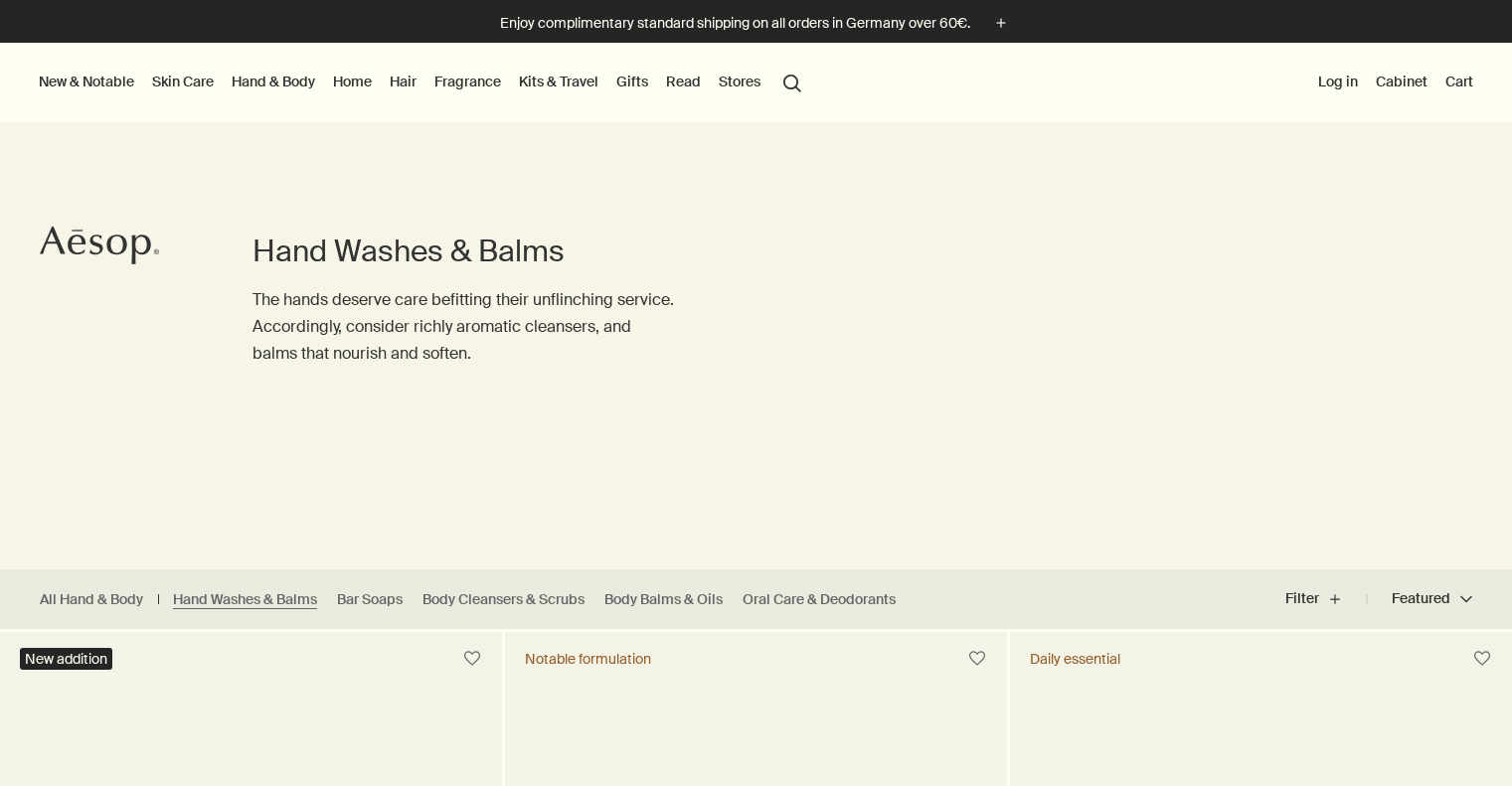 scroll, scrollTop: 0, scrollLeft: 0, axis: both 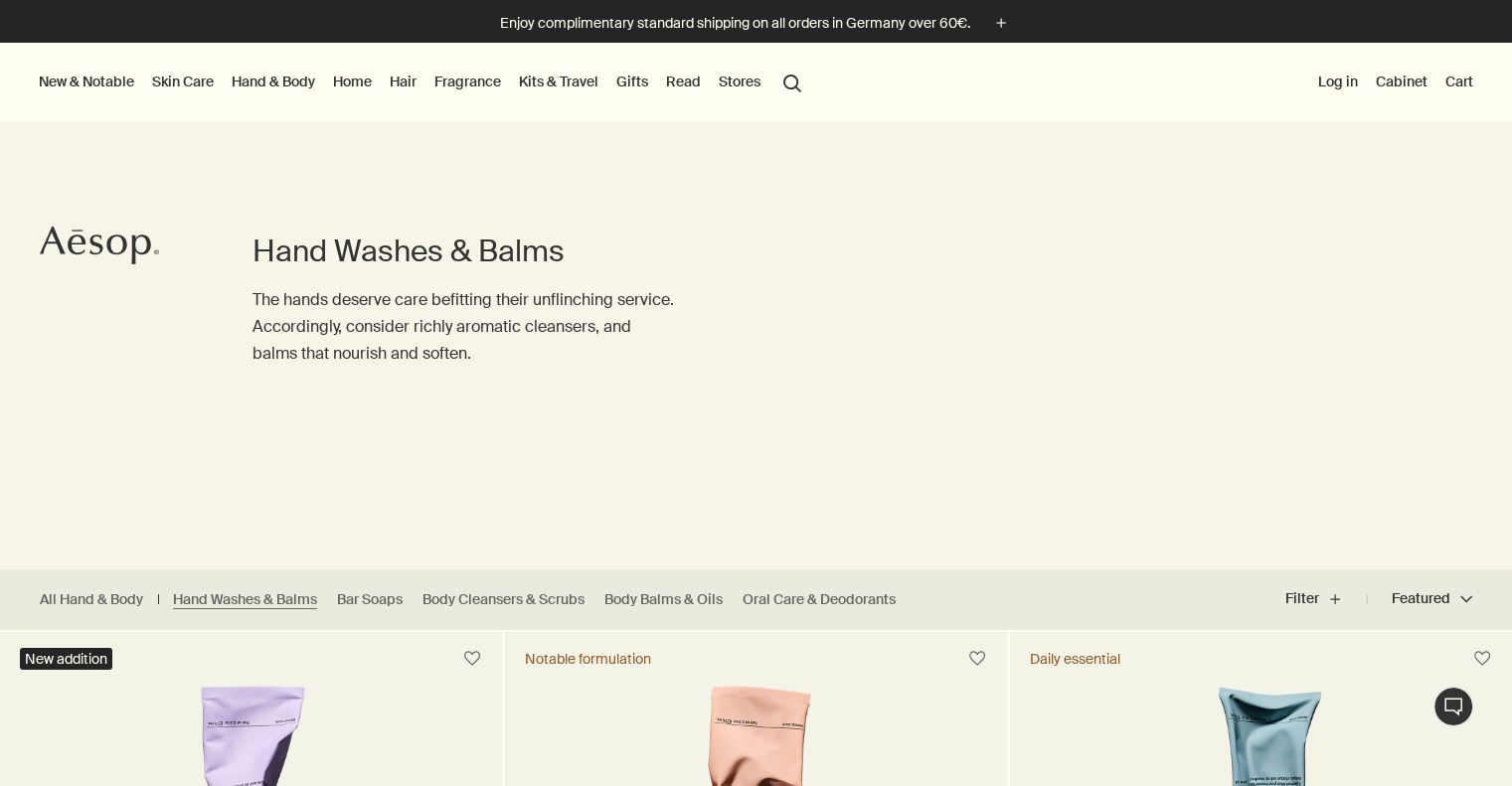 click on "Hand & Body" at bounding box center (273, 81) 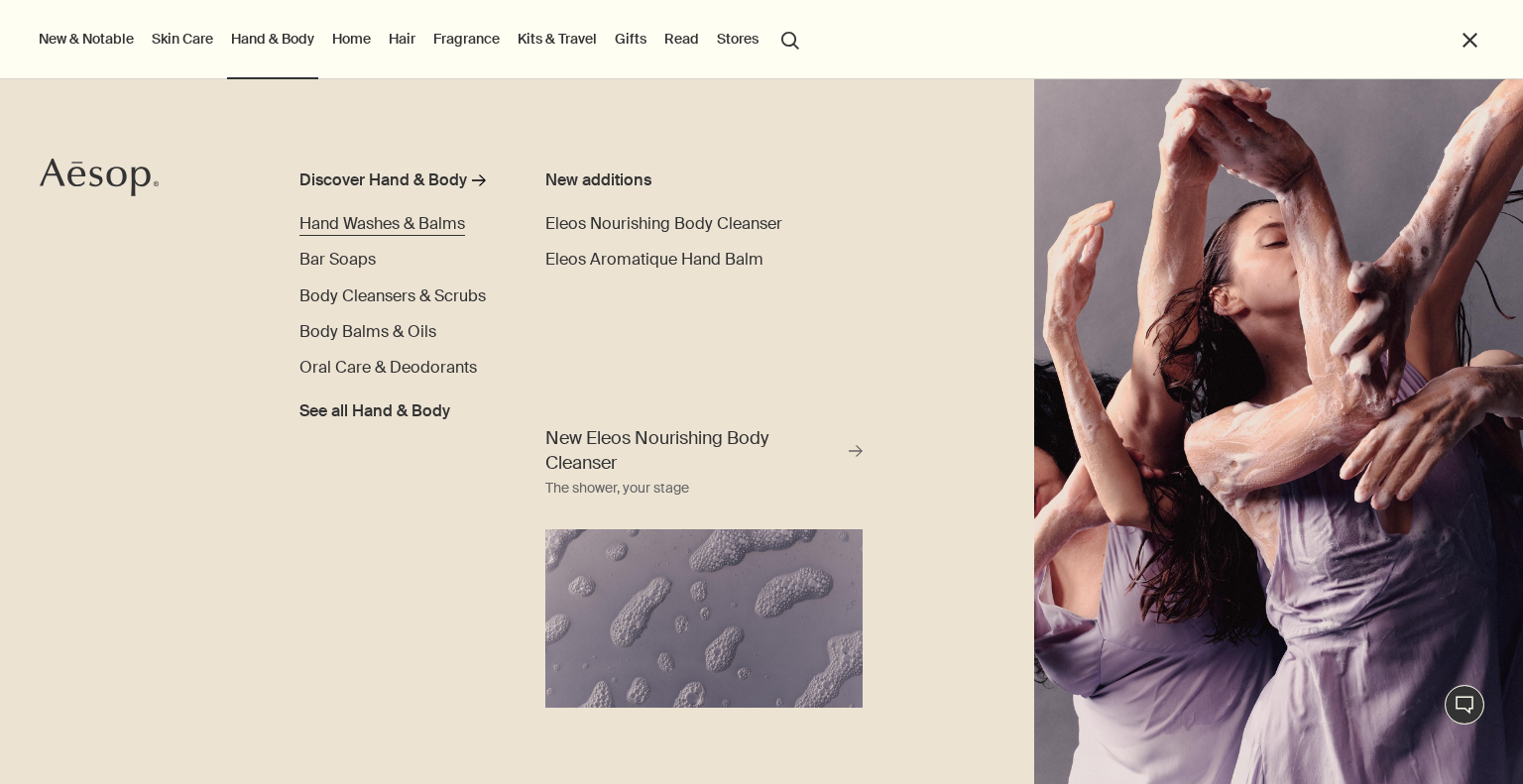 click on "Hand Washes & Balms" at bounding box center (382, 223) 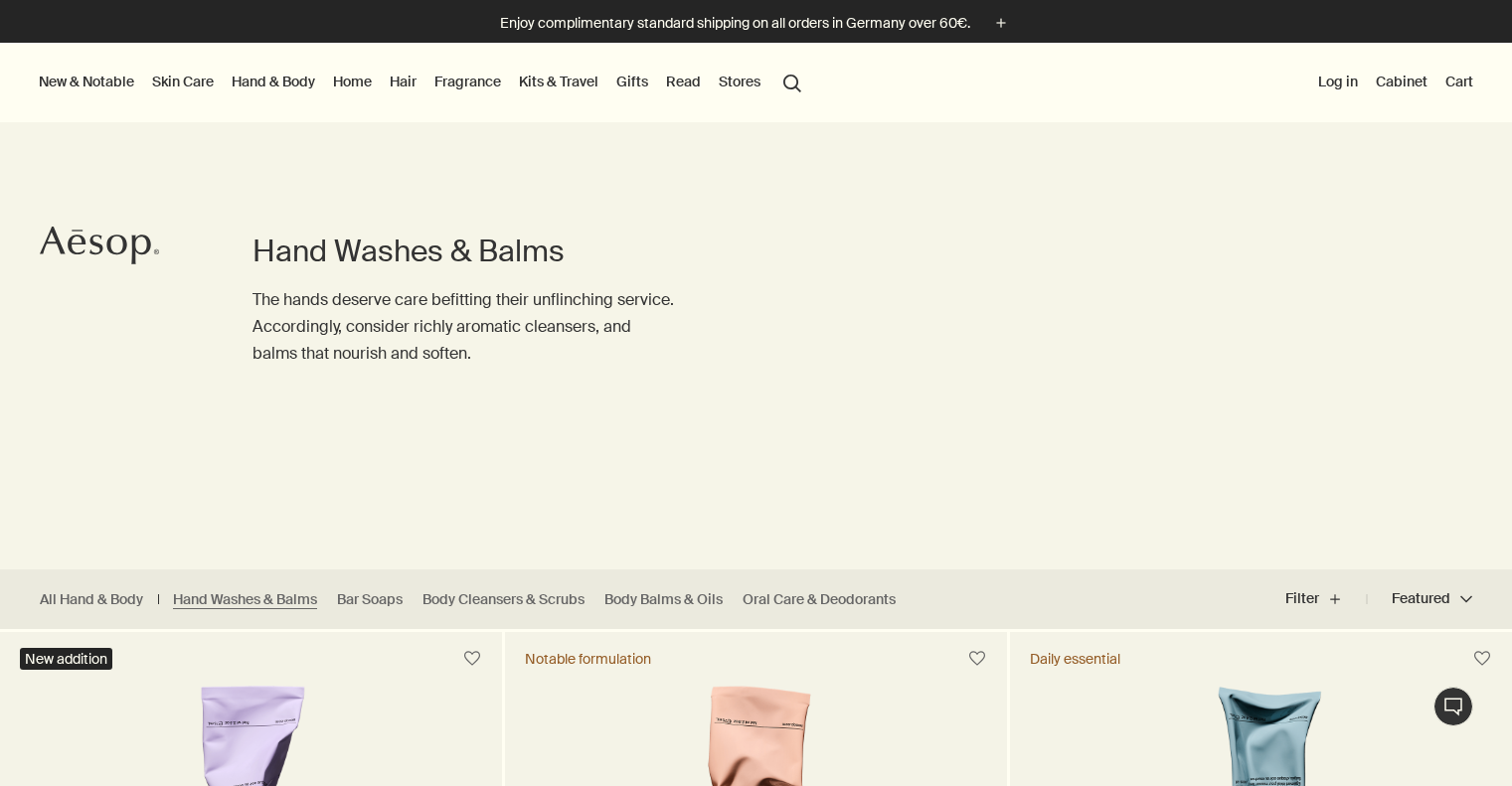 scroll, scrollTop: 0, scrollLeft: 0, axis: both 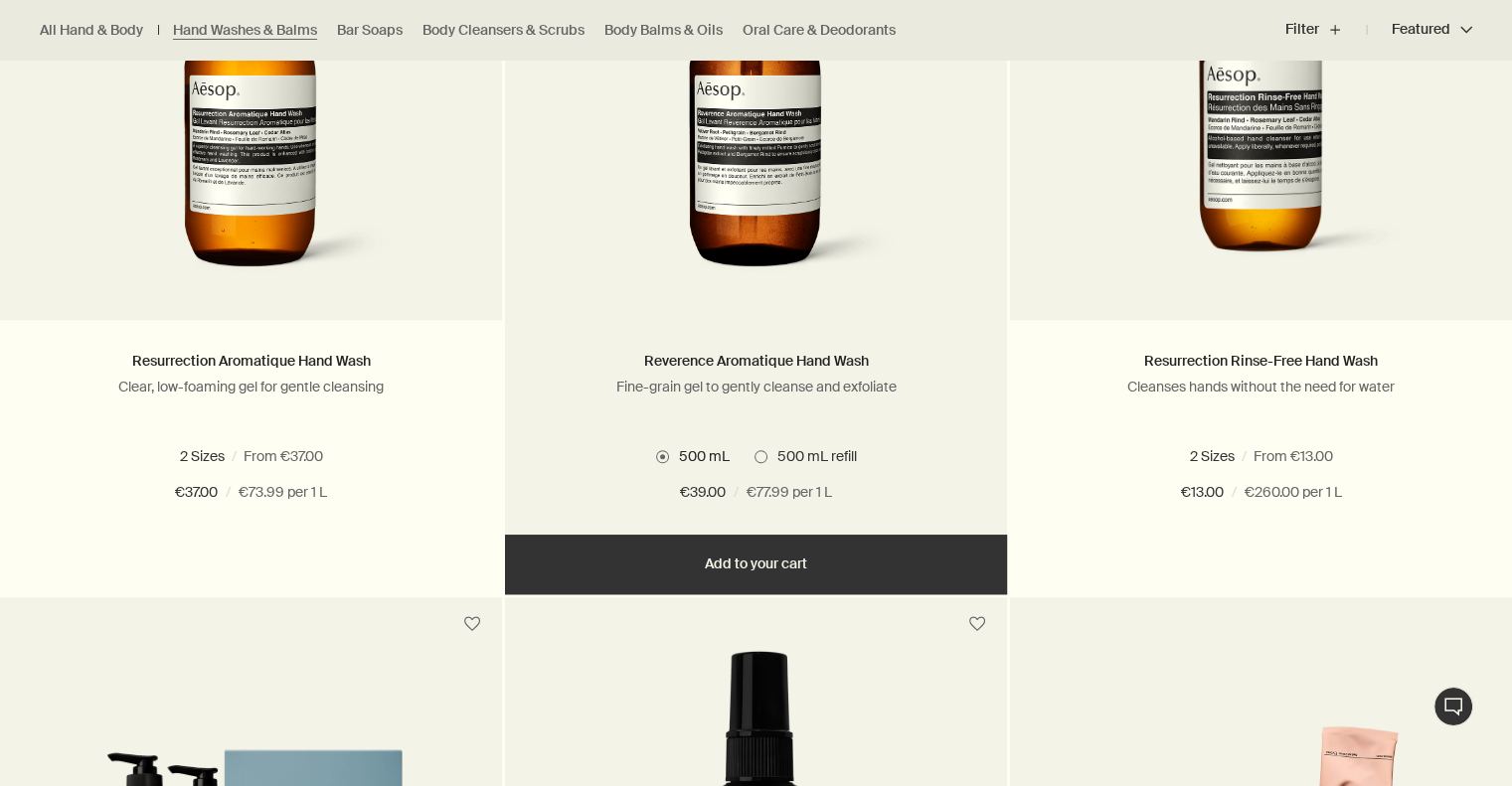 click at bounding box center (756, 106) 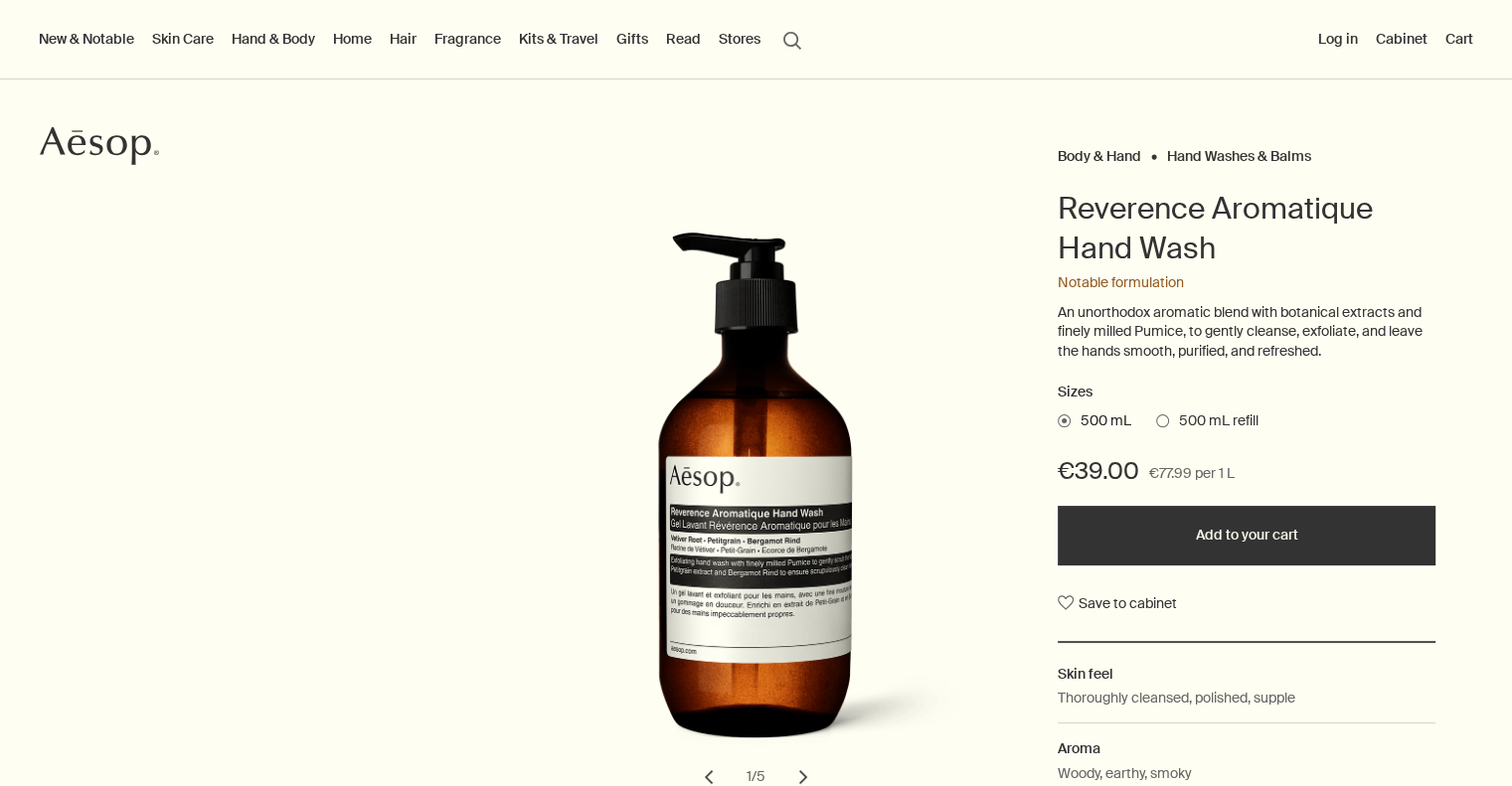 scroll, scrollTop: 99, scrollLeft: 0, axis: vertical 